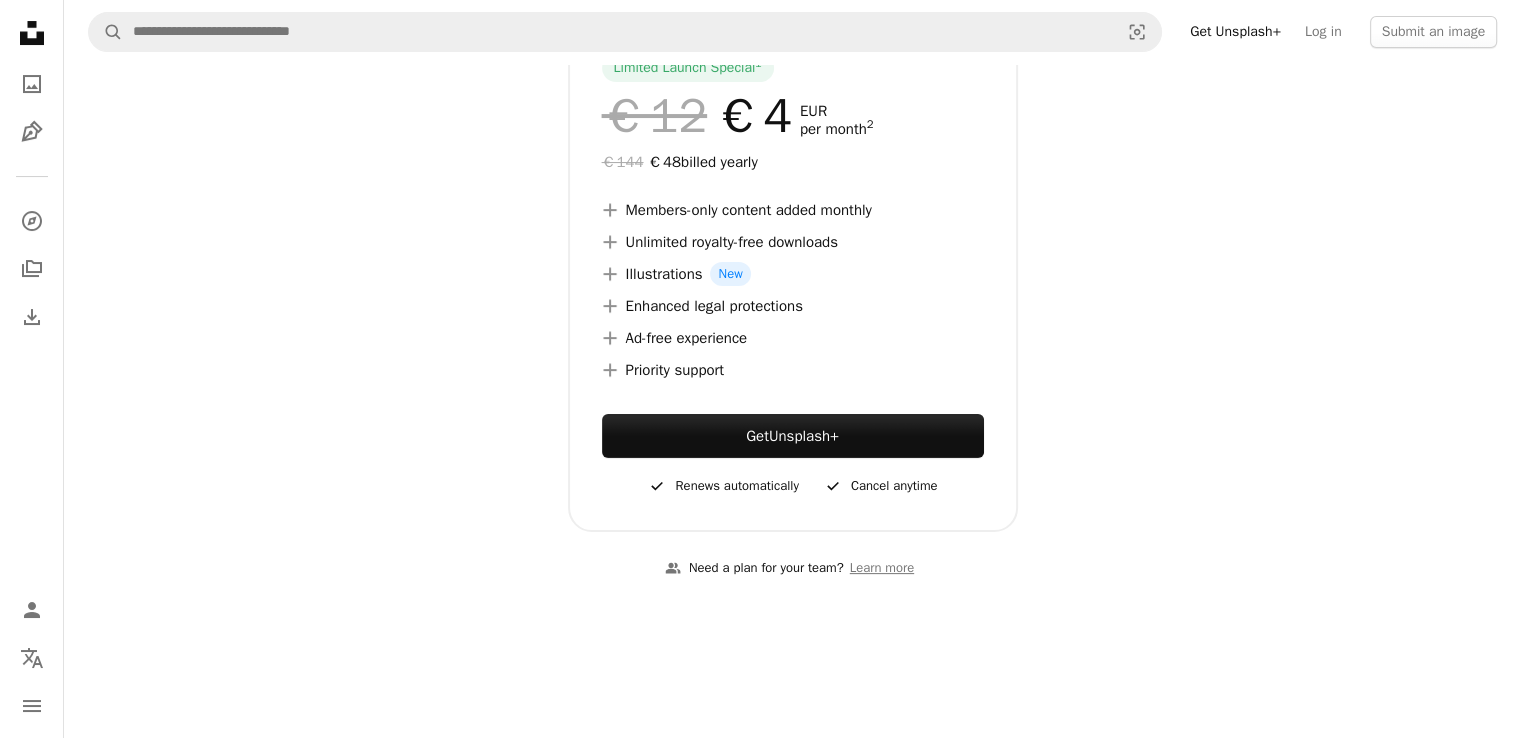 scroll, scrollTop: 100, scrollLeft: 0, axis: vertical 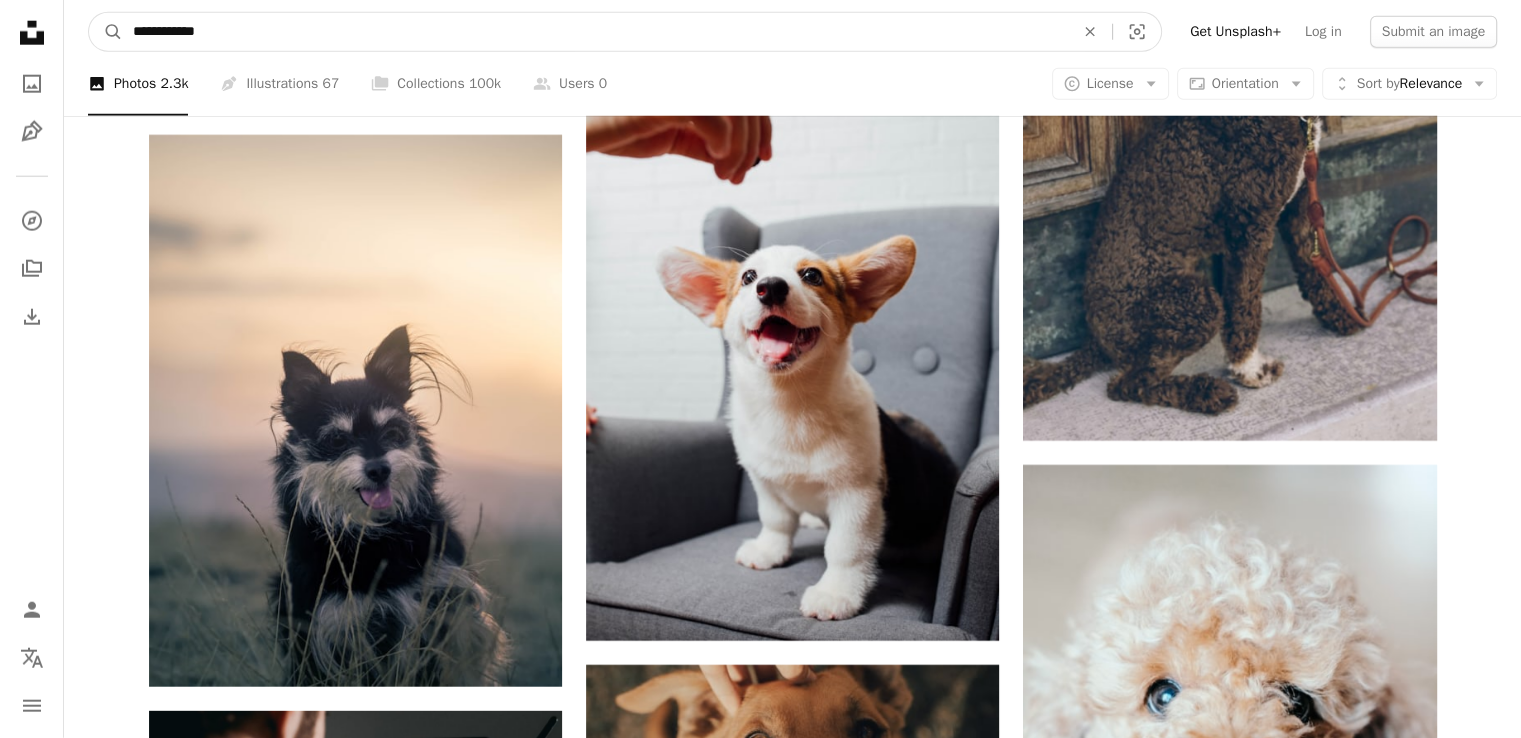 drag, startPoint x: 288, startPoint y: 38, endPoint x: 93, endPoint y: 51, distance: 195.43285 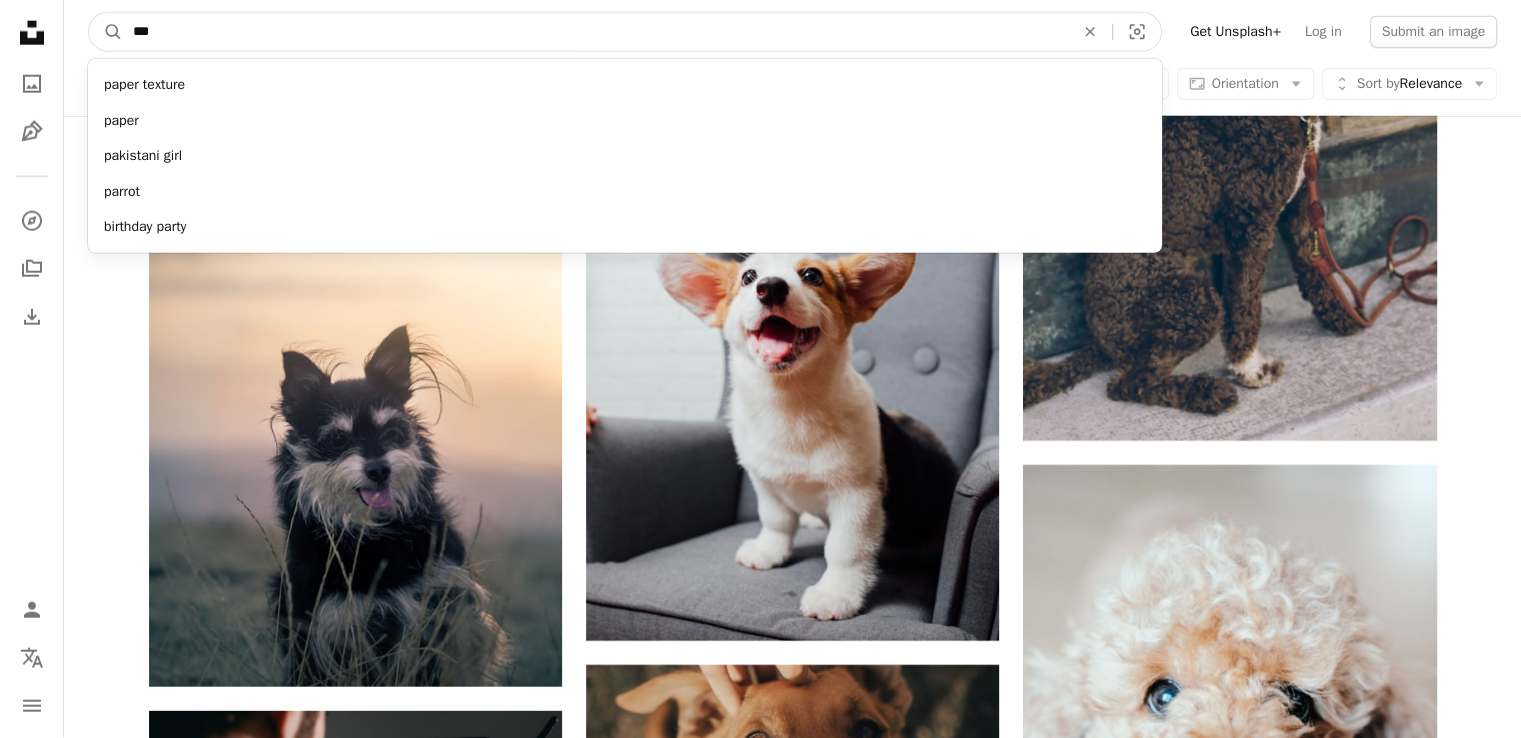 type on "***" 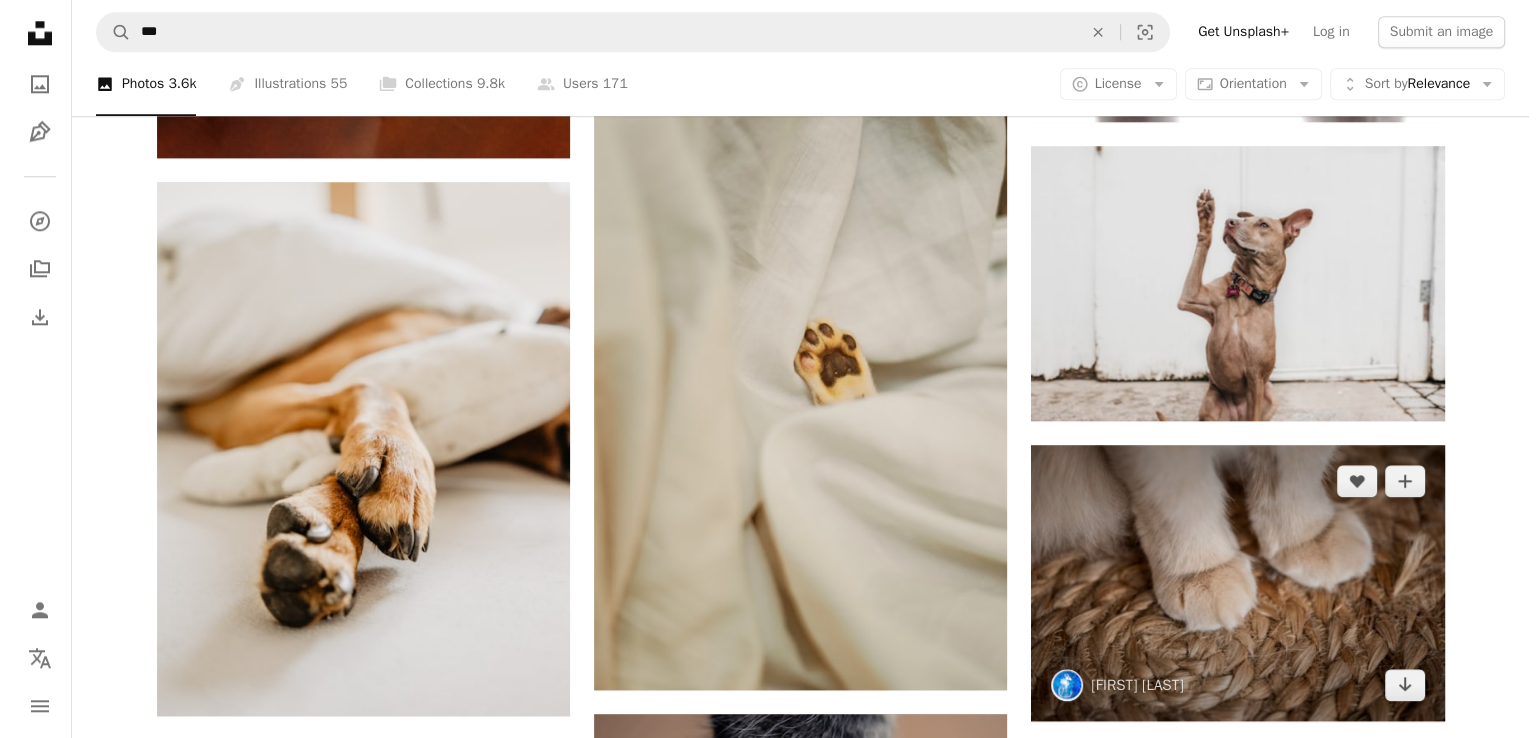 scroll, scrollTop: 2300, scrollLeft: 0, axis: vertical 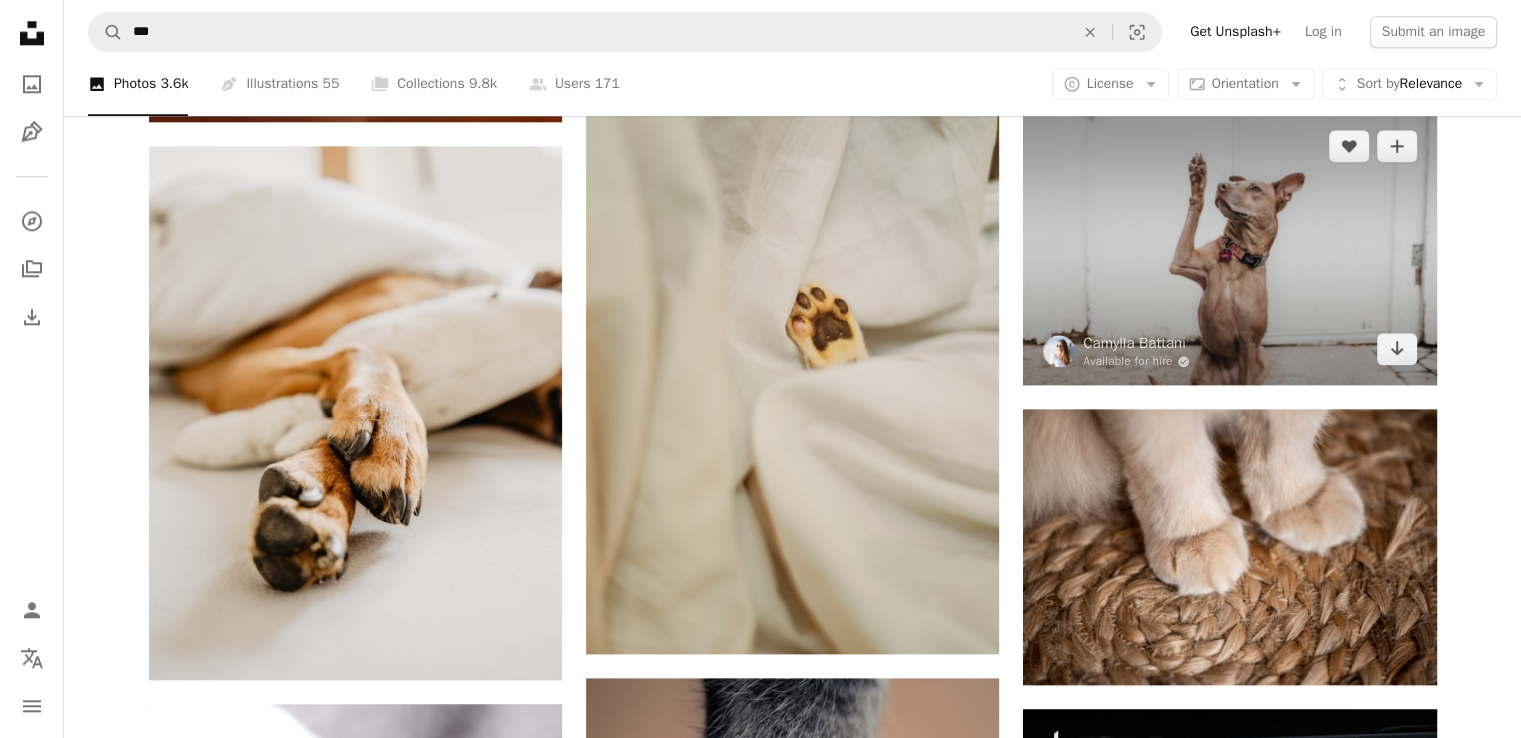 click at bounding box center [1229, 247] 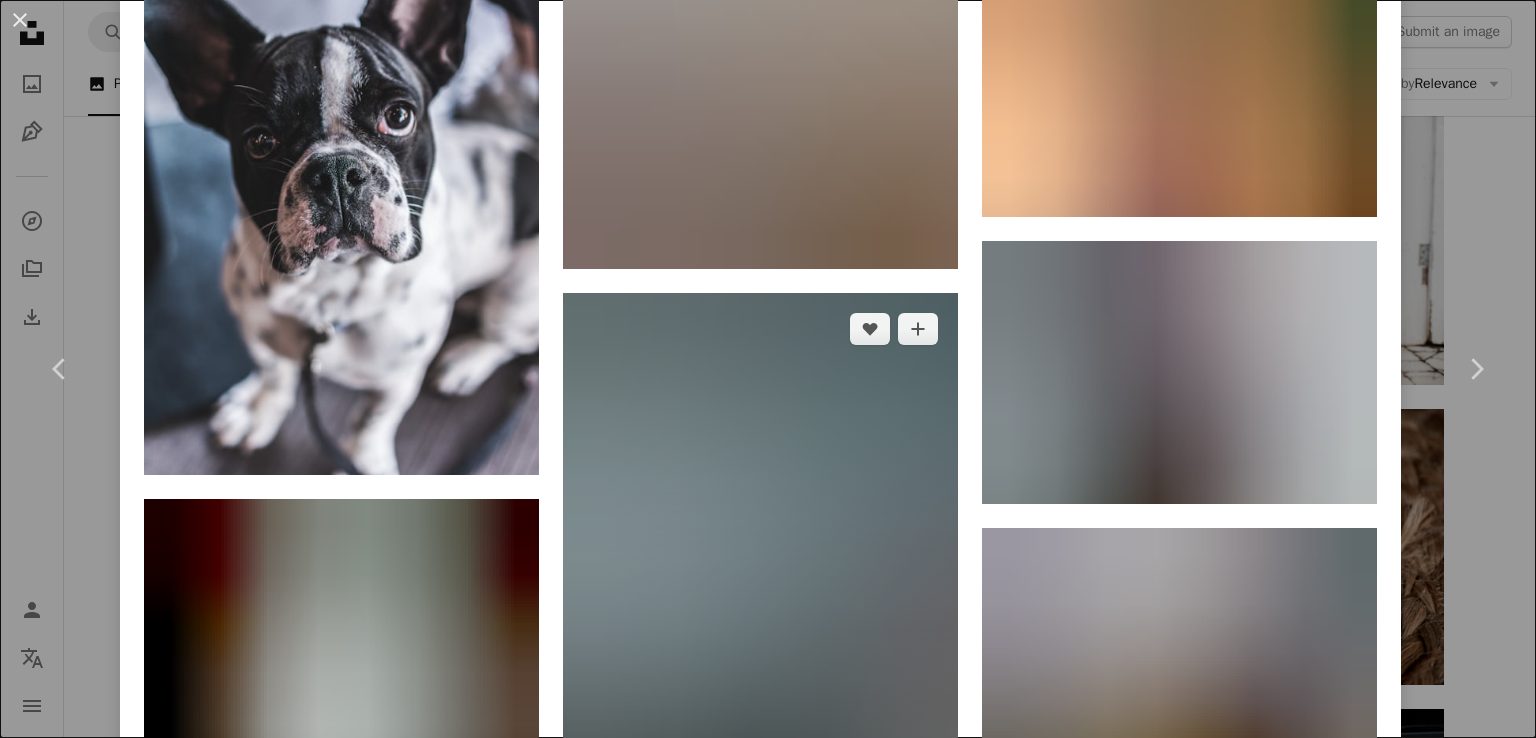 scroll, scrollTop: 47313, scrollLeft: 0, axis: vertical 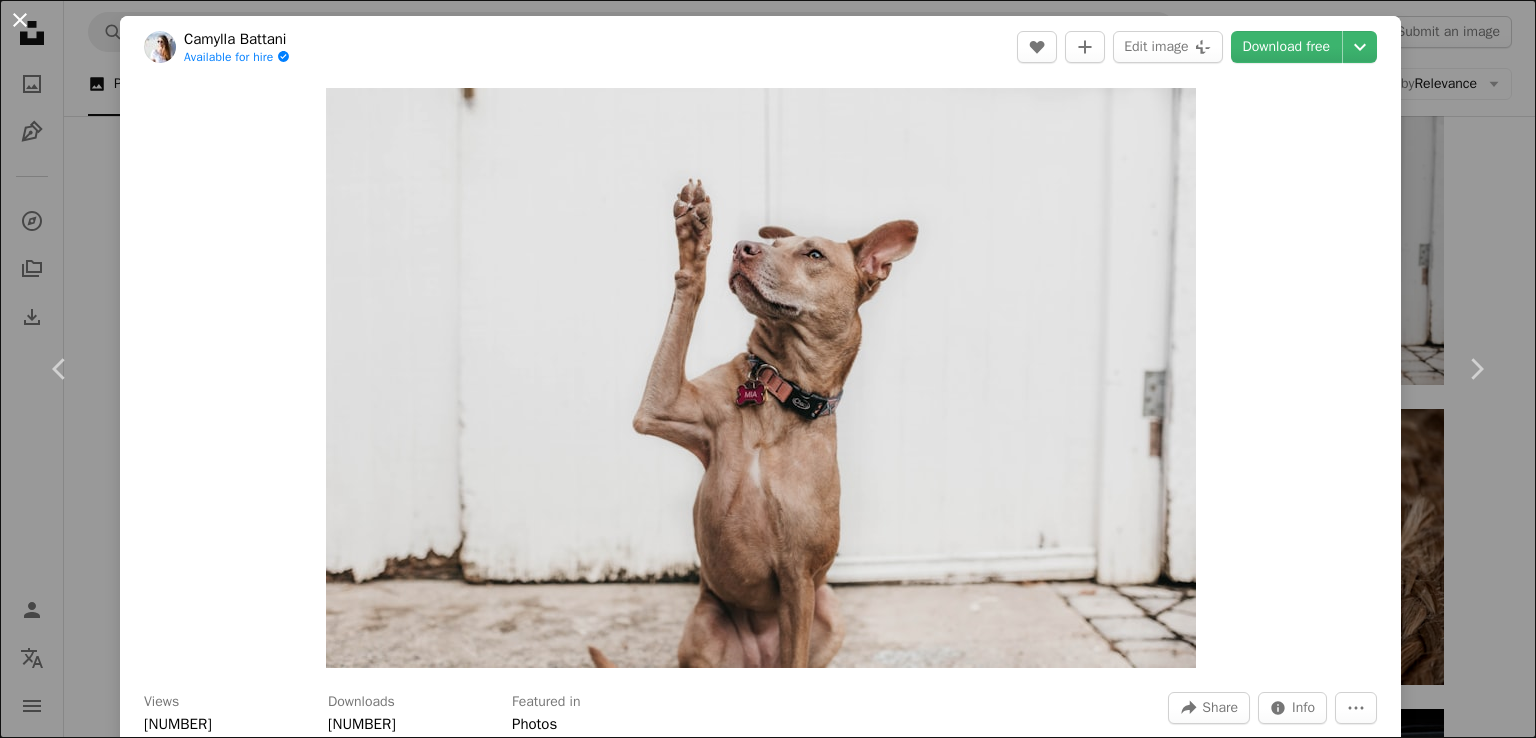 click on "An X shape" at bounding box center [20, 20] 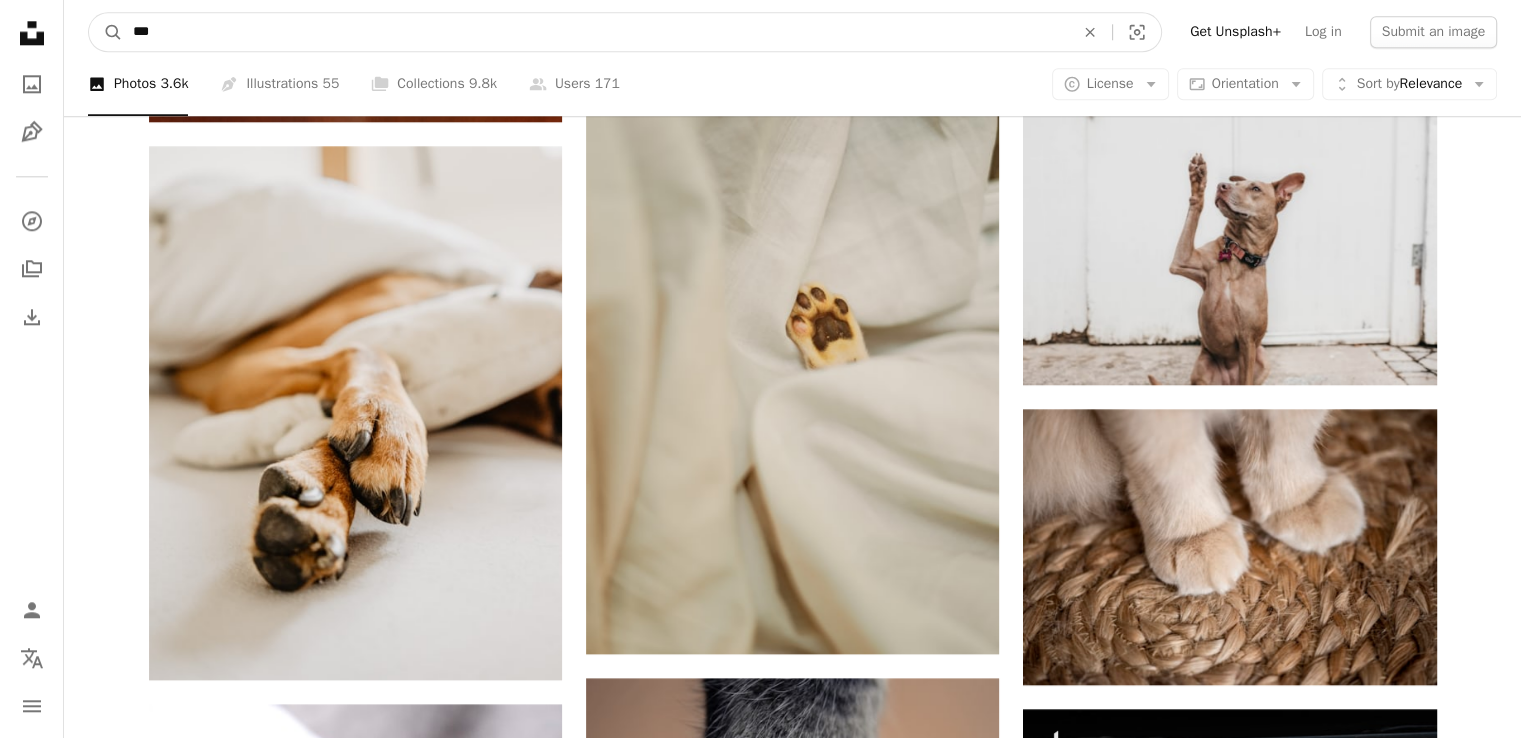 click on "***" at bounding box center [595, 32] 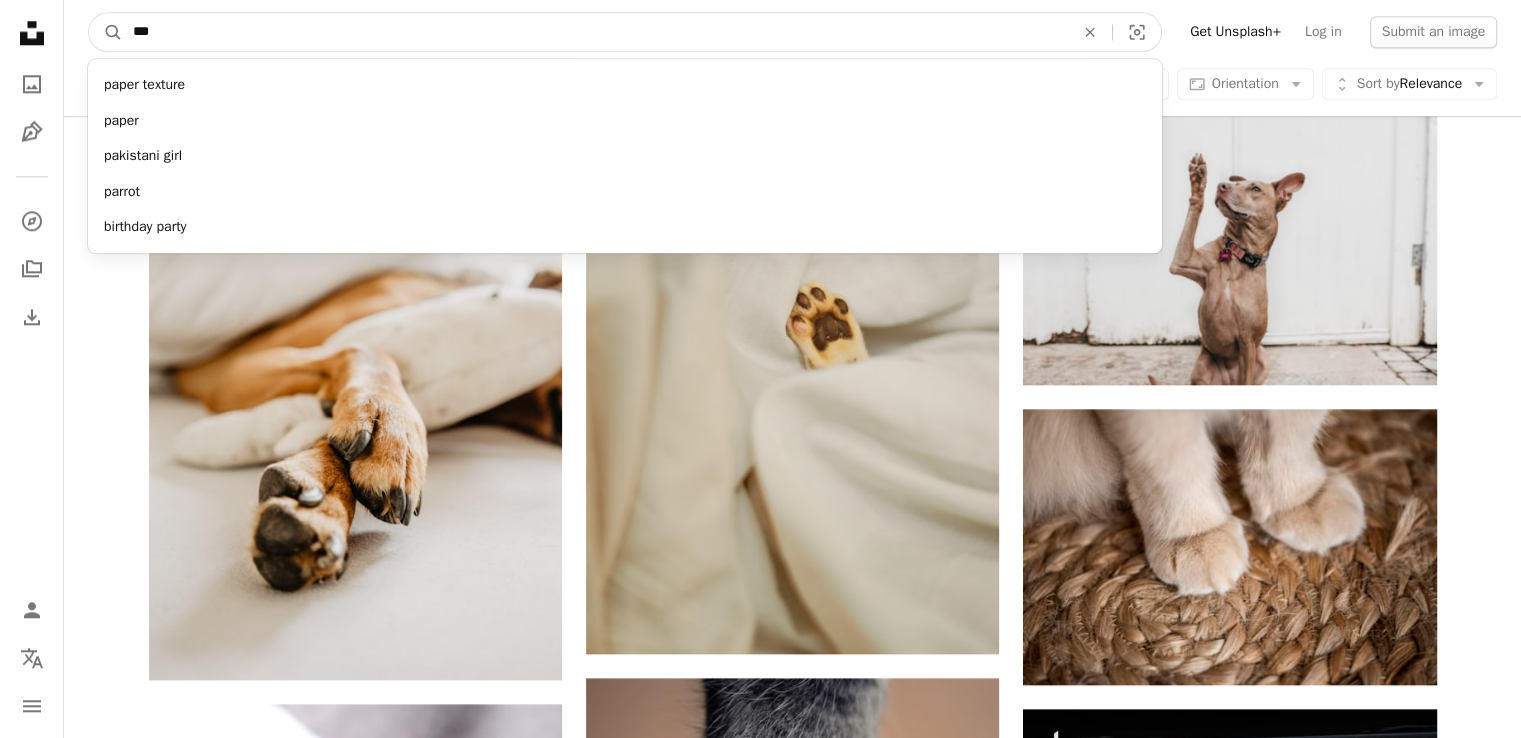 drag, startPoint x: 168, startPoint y: 31, endPoint x: 129, endPoint y: 33, distance: 39.051247 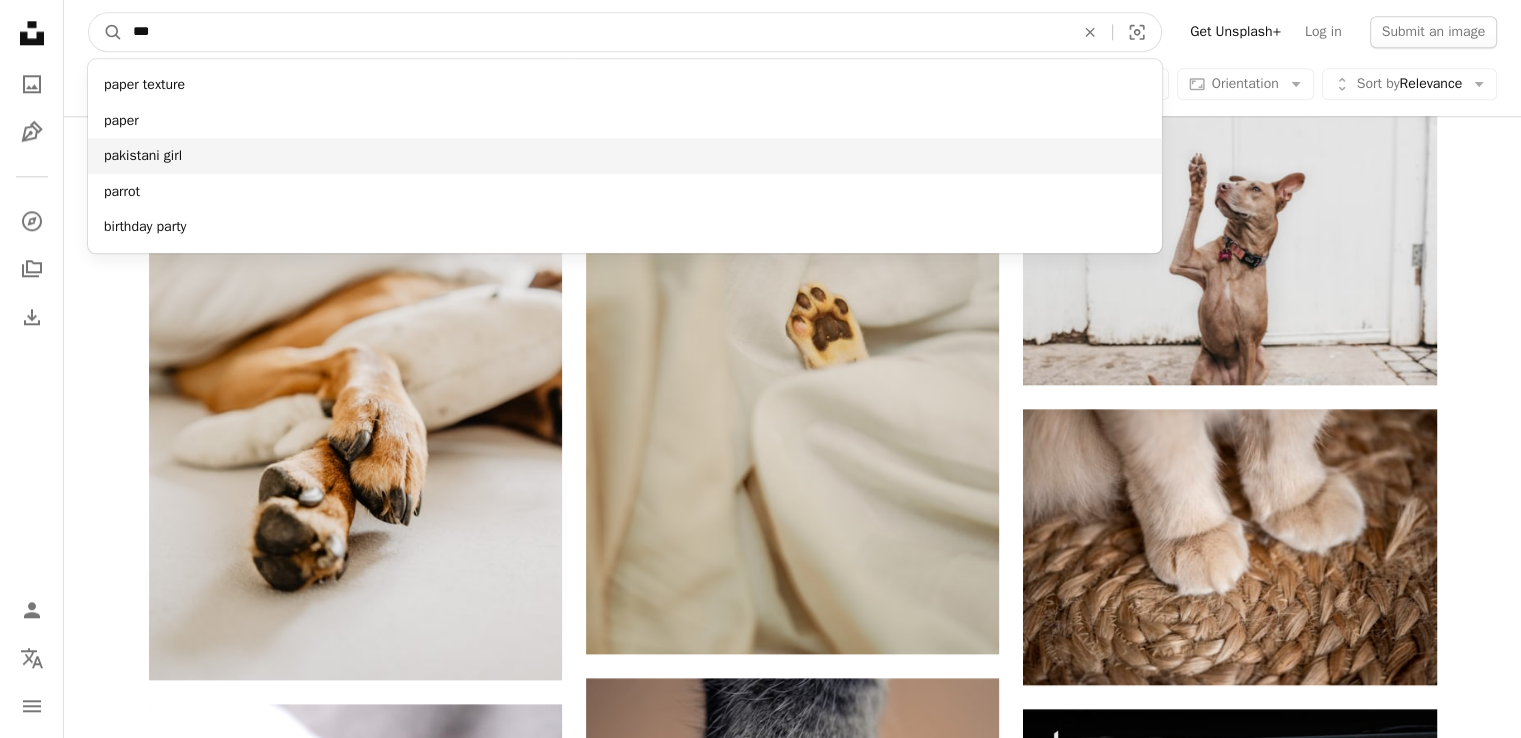 type on "*" 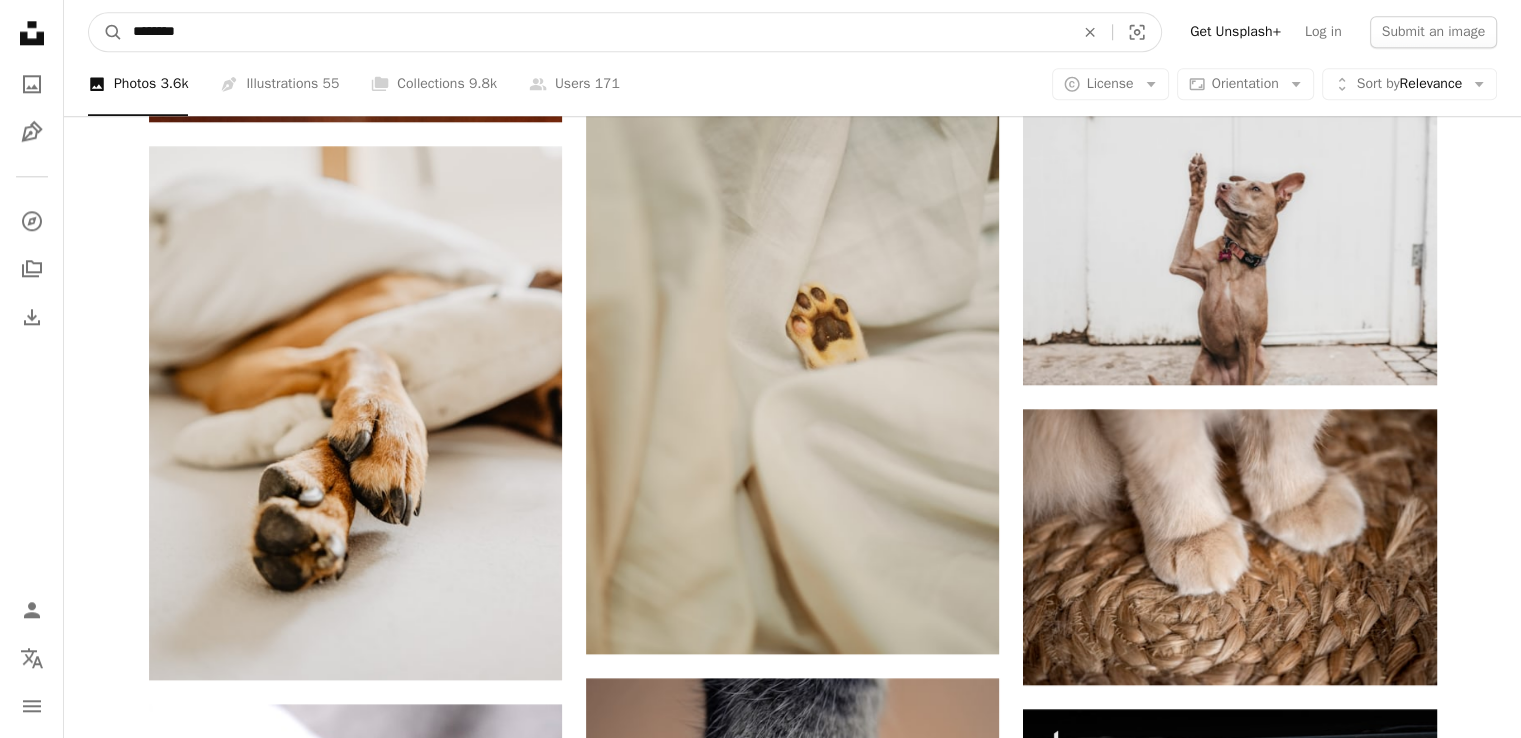 type on "*********" 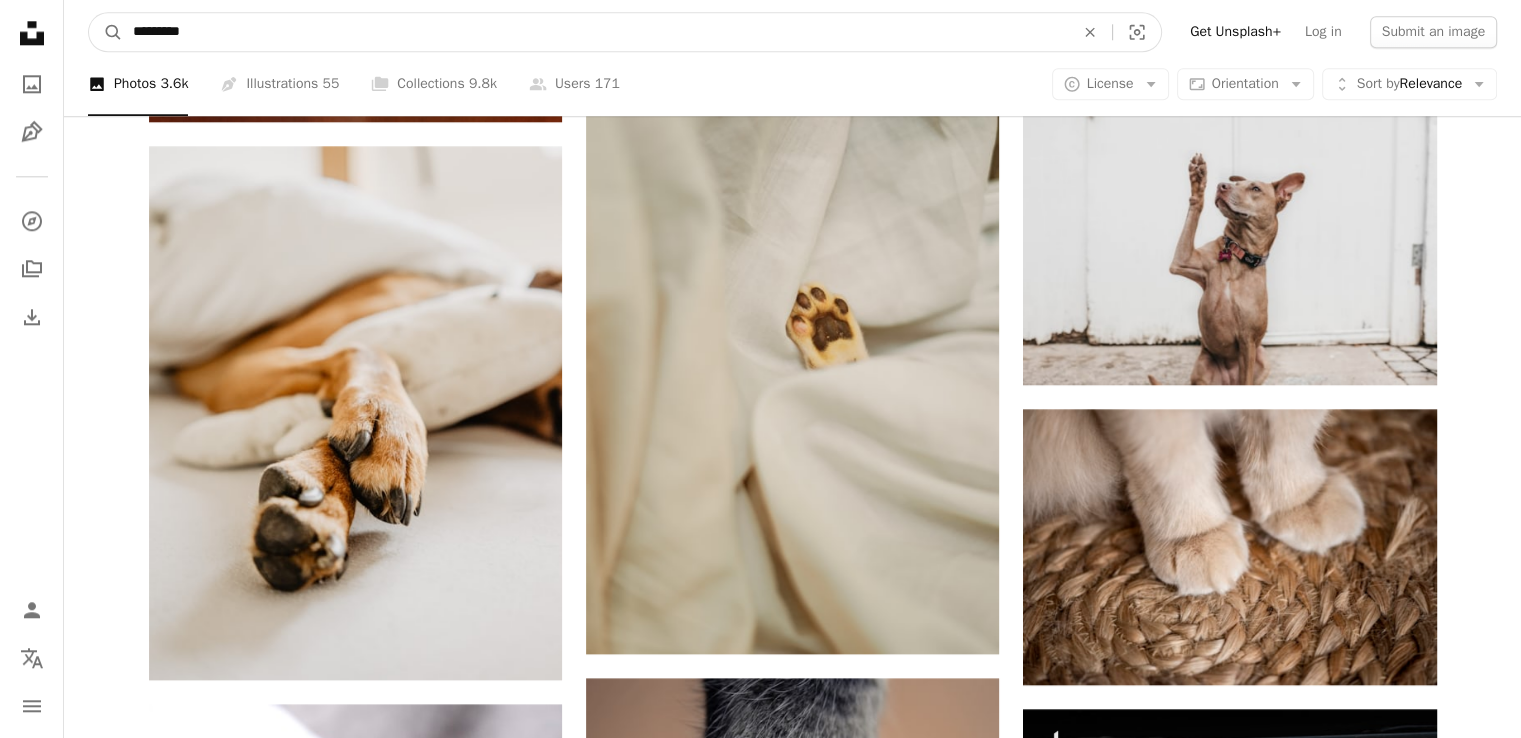 click on "A magnifying glass" at bounding box center [106, 32] 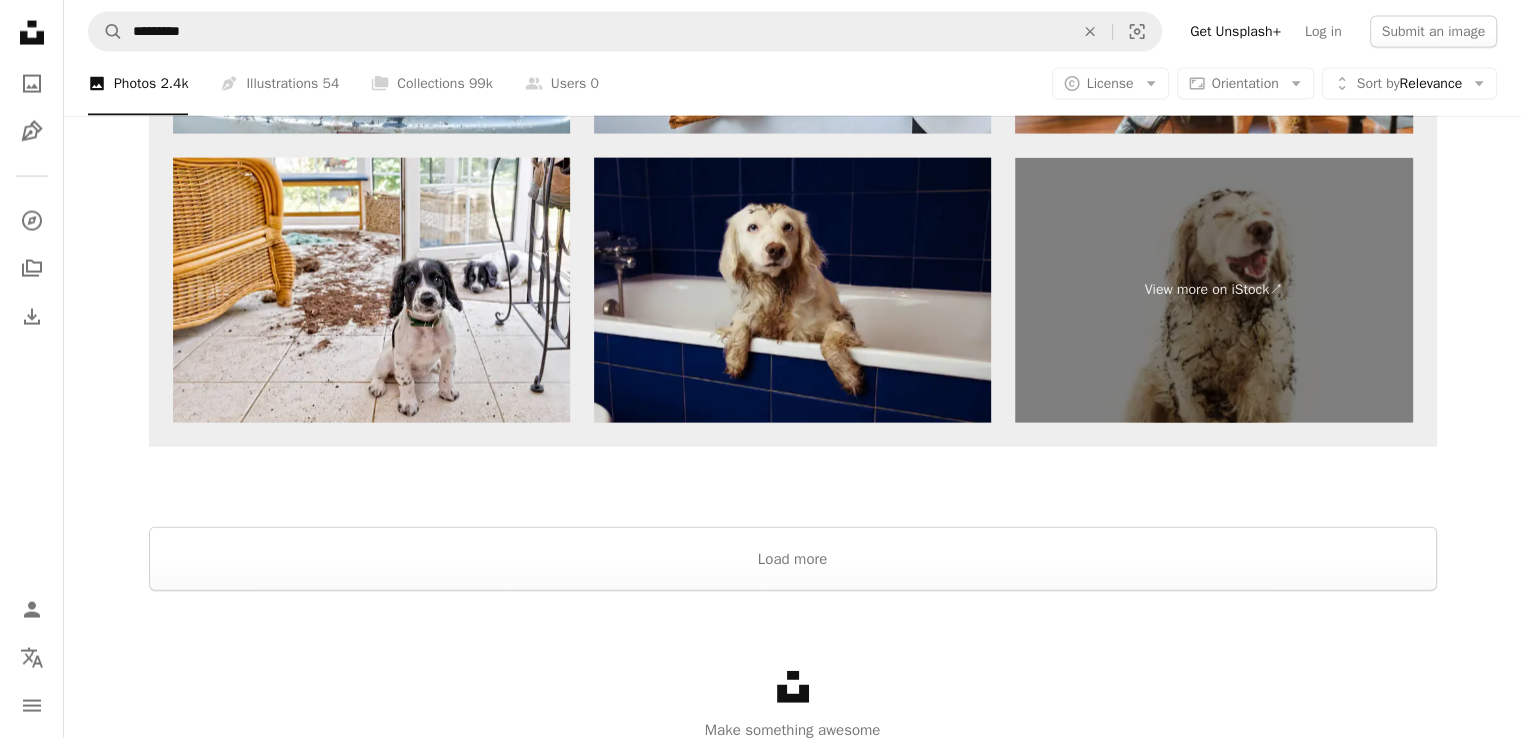 scroll, scrollTop: 4394, scrollLeft: 0, axis: vertical 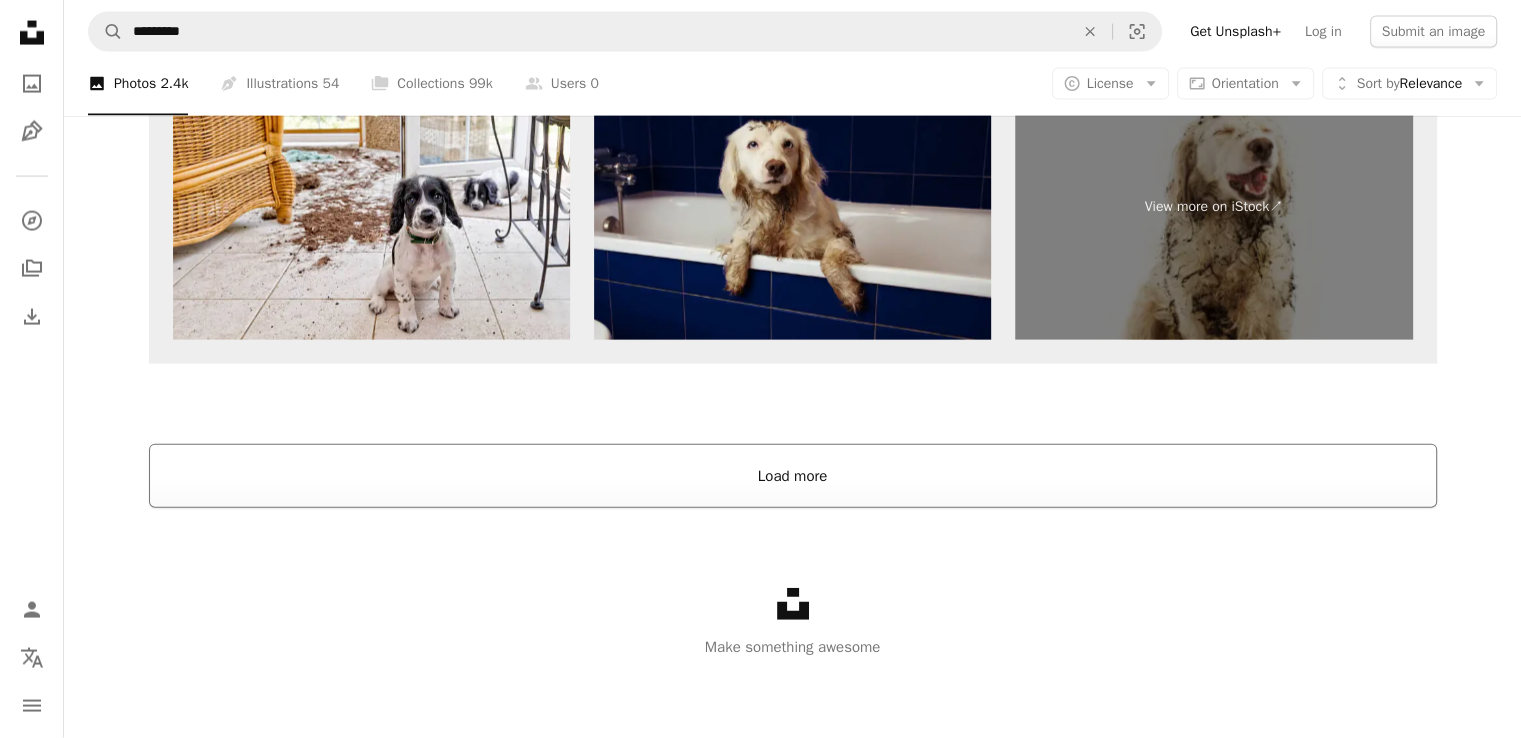 click on "Load more" at bounding box center [793, 476] 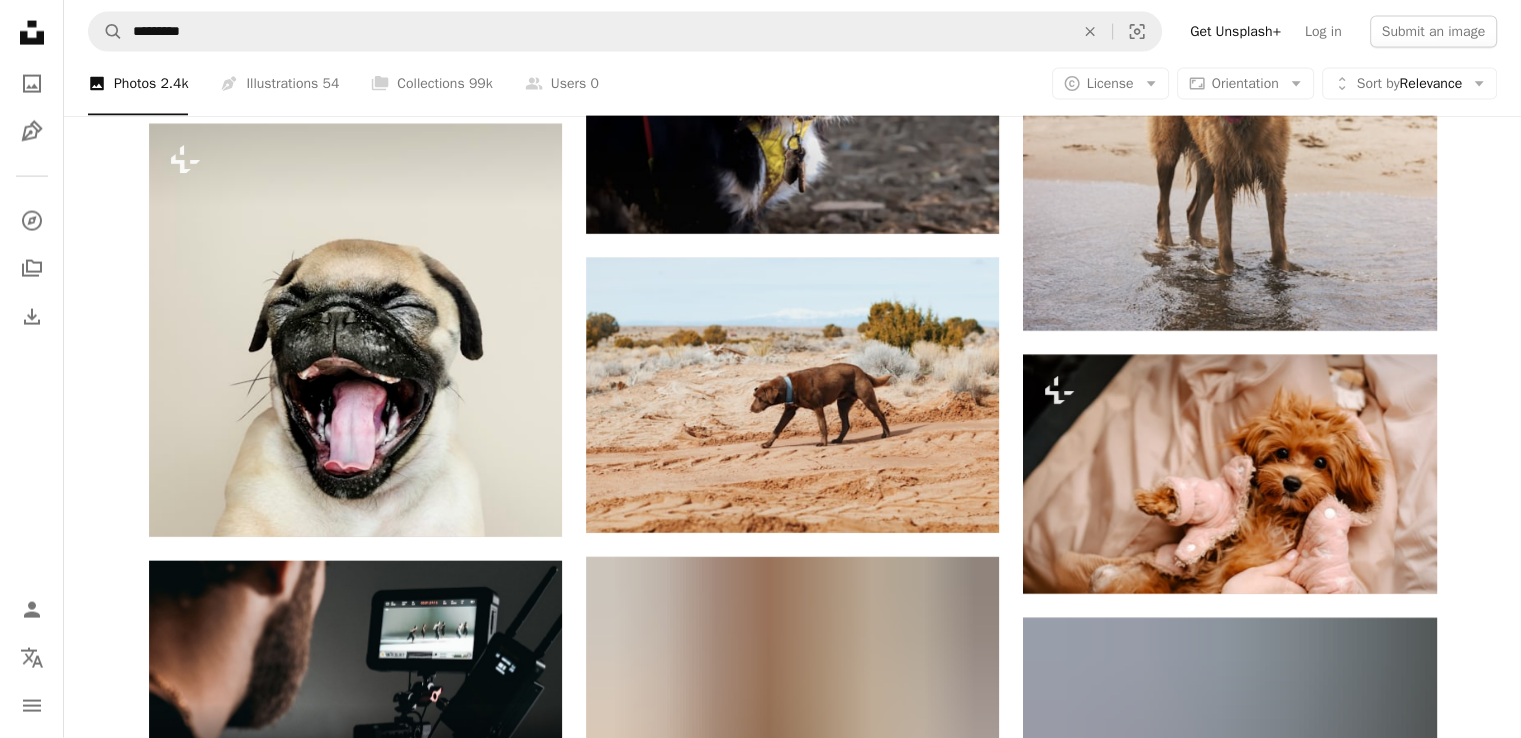 scroll, scrollTop: 4494, scrollLeft: 0, axis: vertical 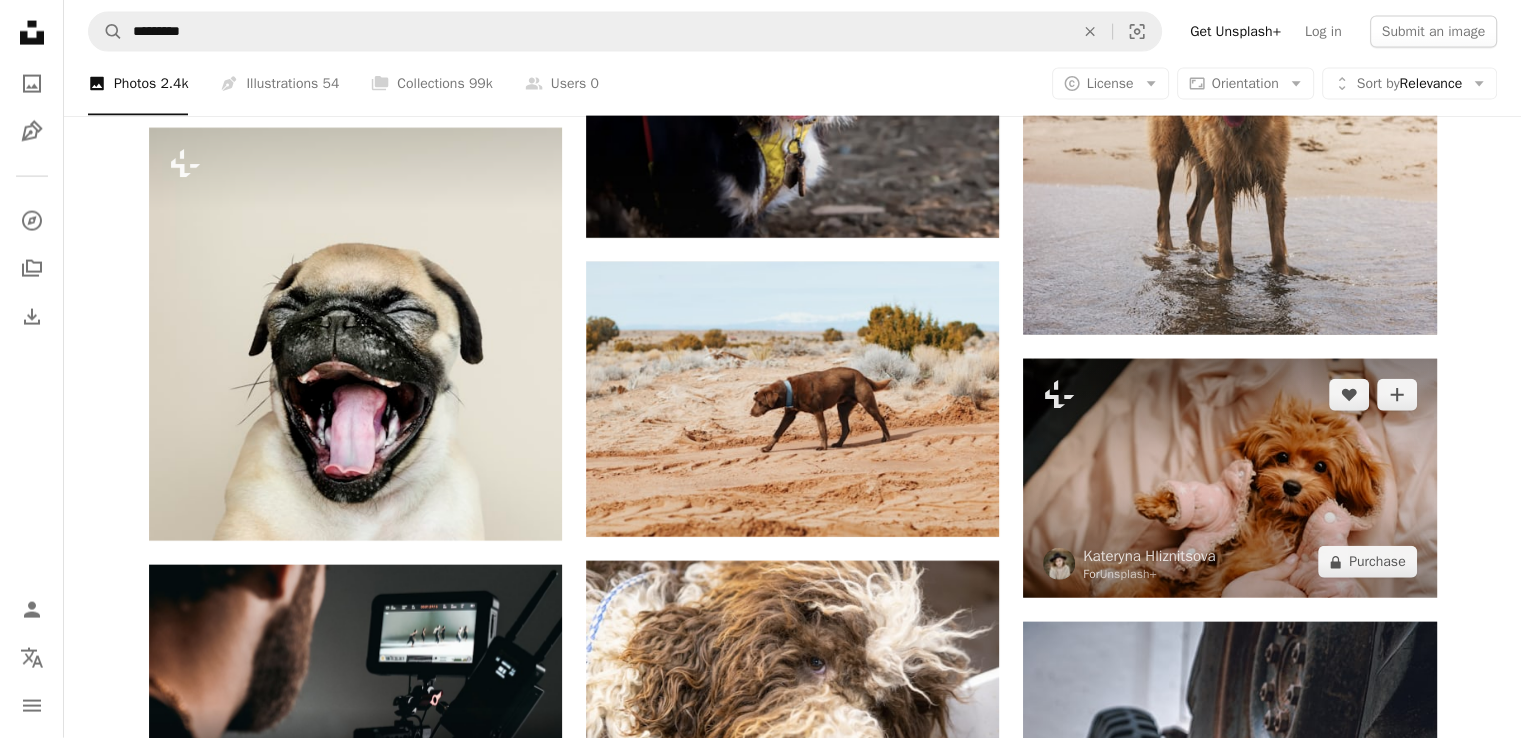 click at bounding box center (1229, 479) 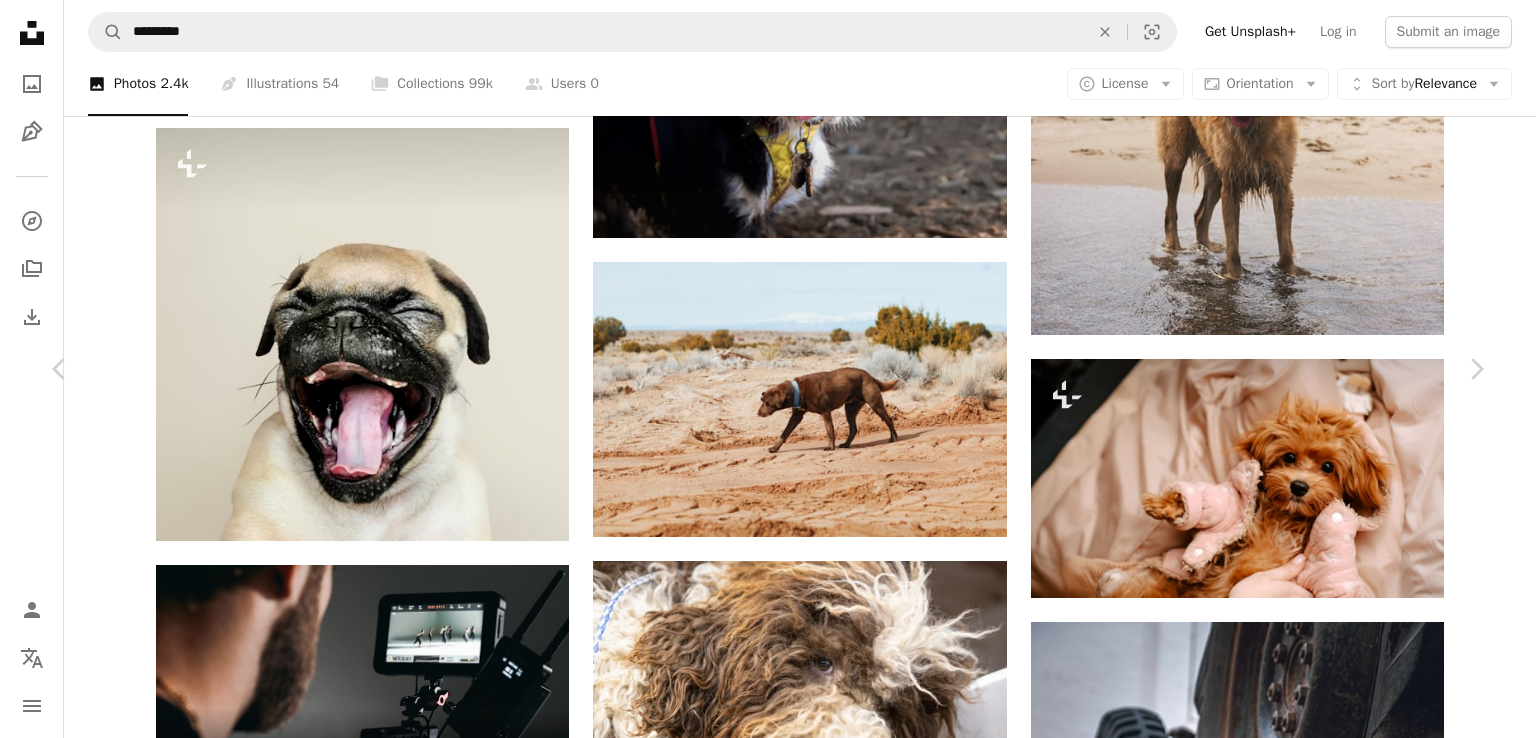 click on "An X shape" at bounding box center [20, 20] 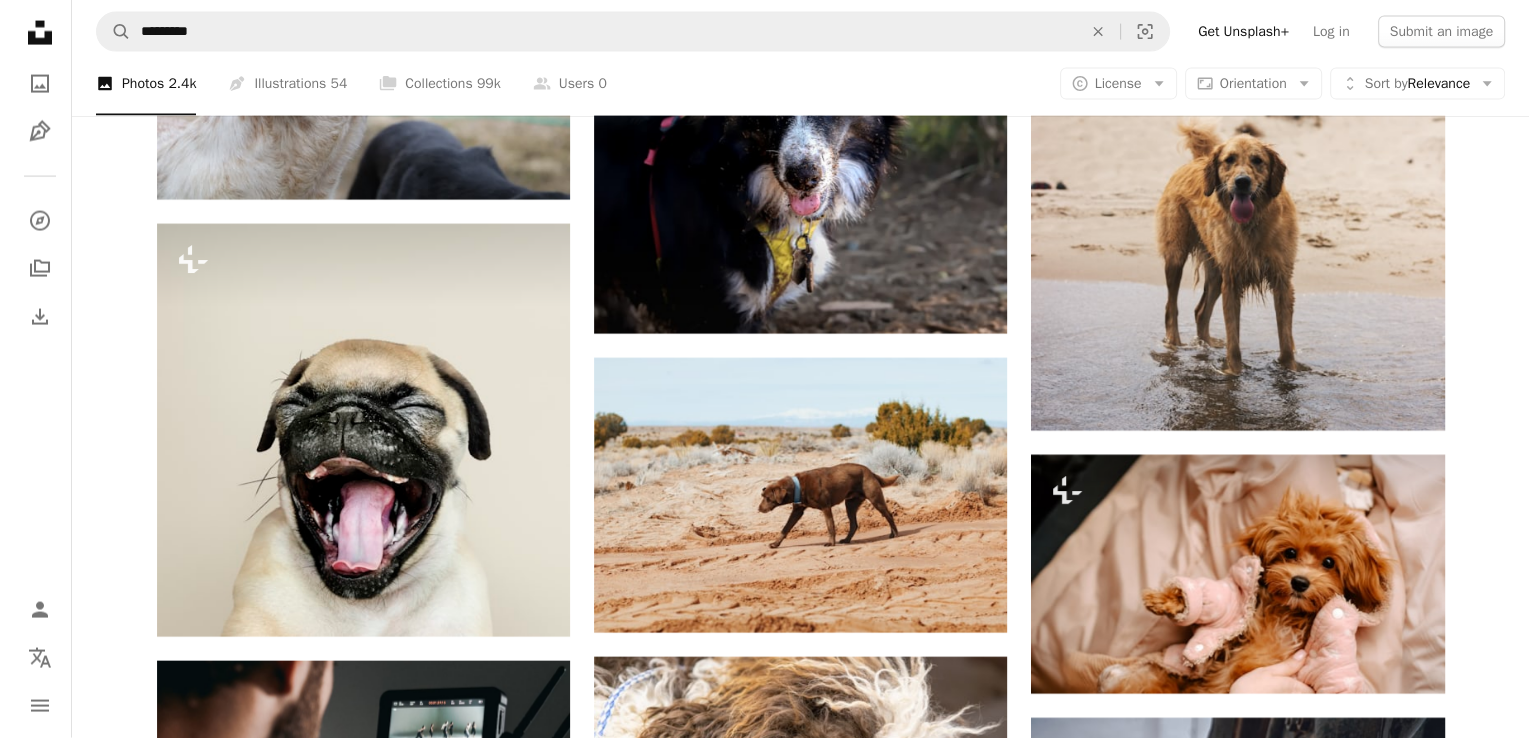scroll, scrollTop: 4394, scrollLeft: 0, axis: vertical 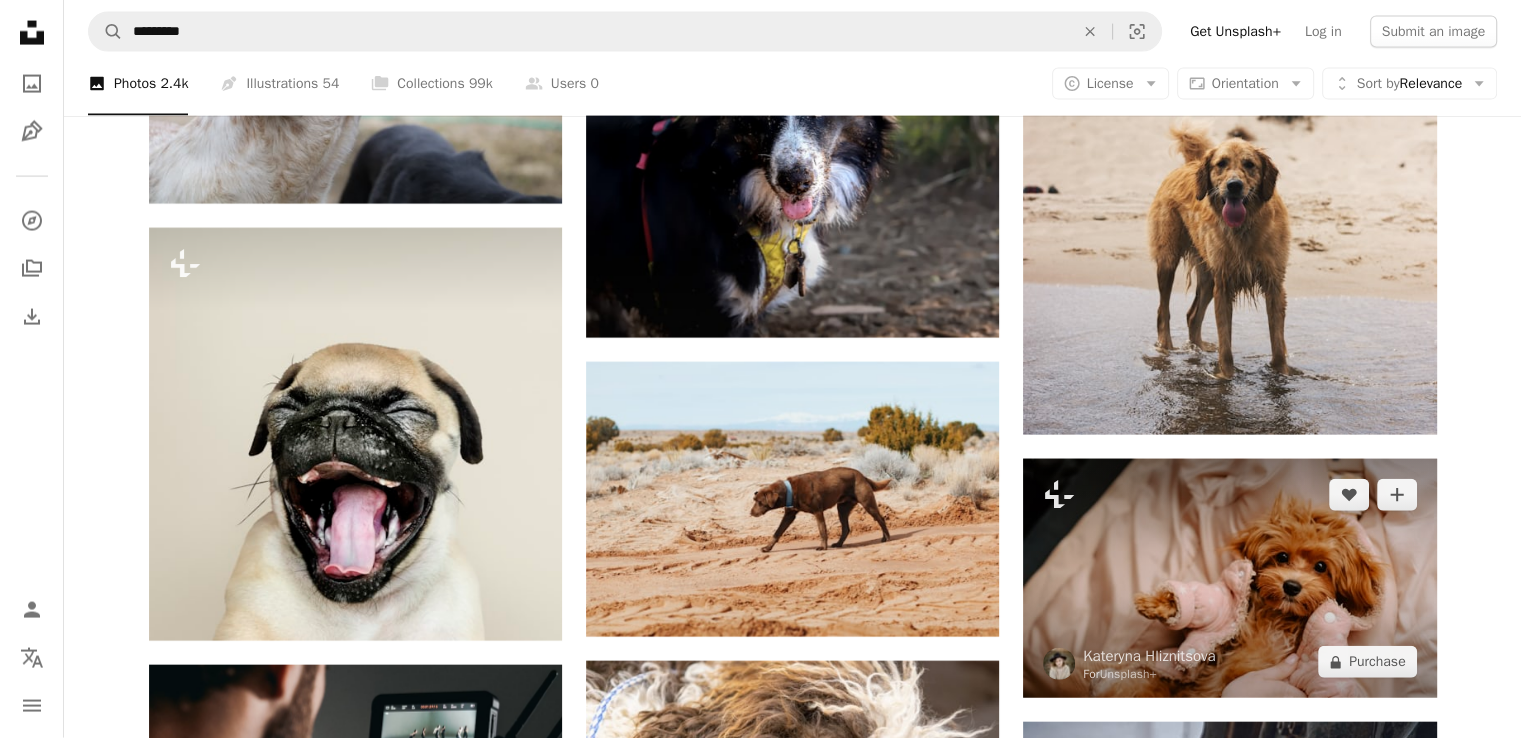 click at bounding box center (1229, 579) 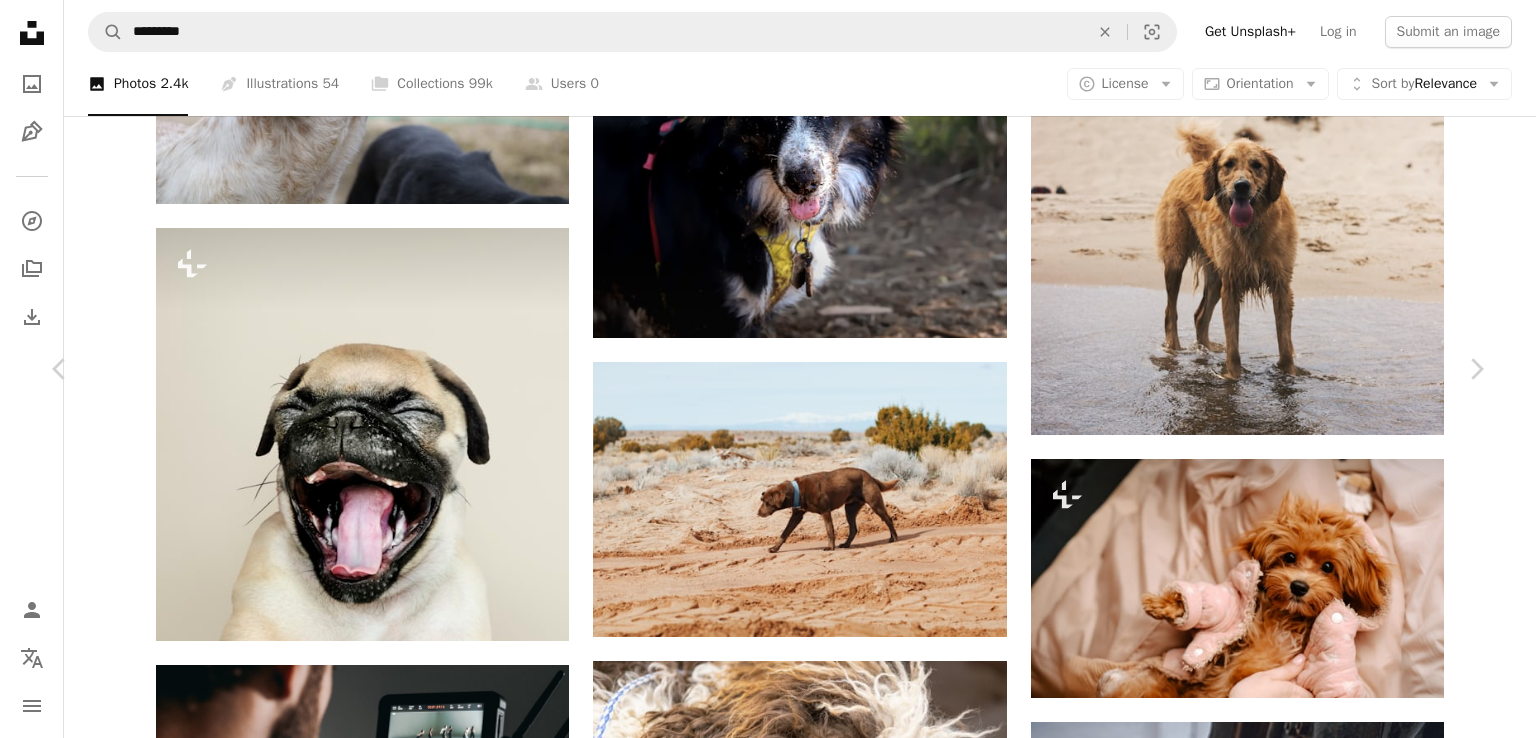click at bounding box center (761, 34470) 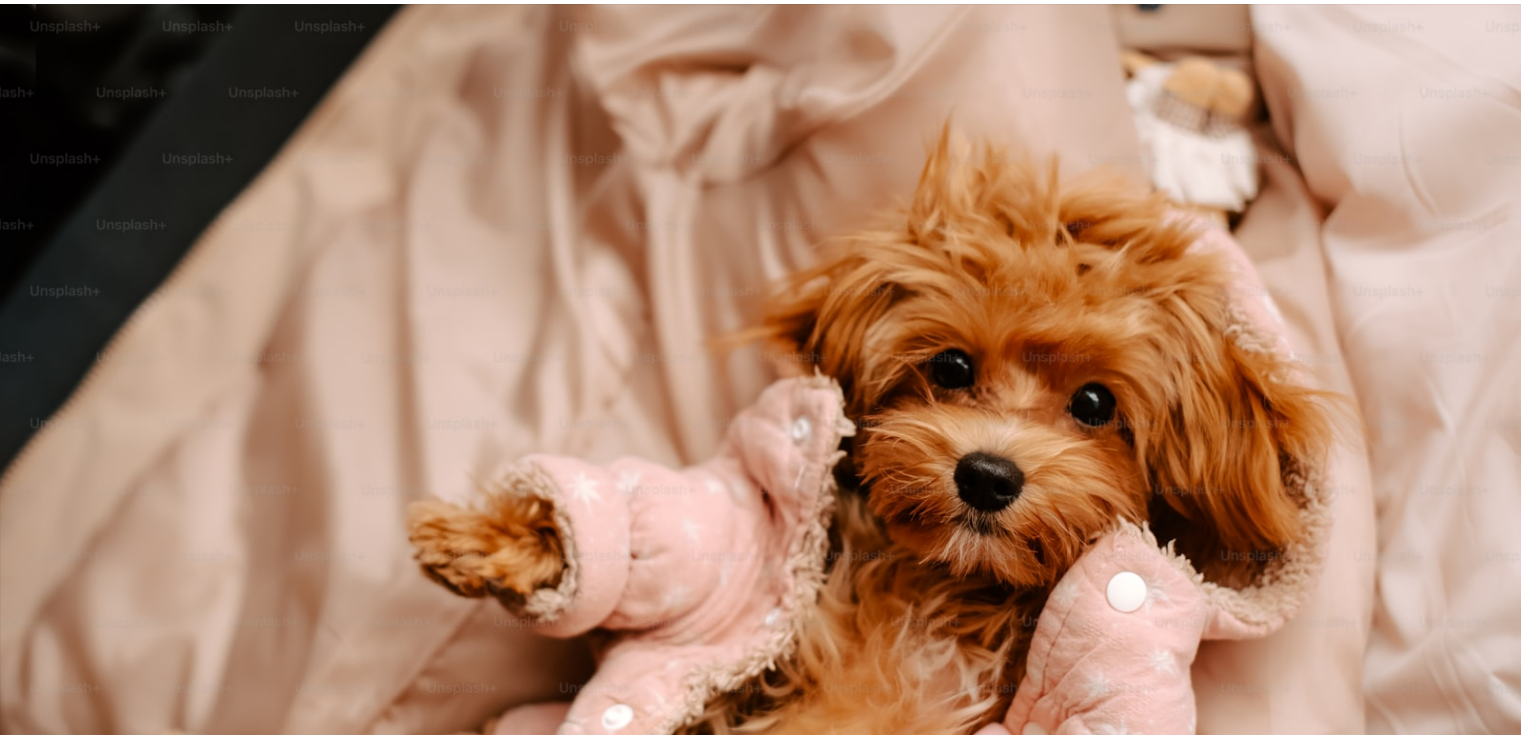 scroll, scrollTop: 68, scrollLeft: 0, axis: vertical 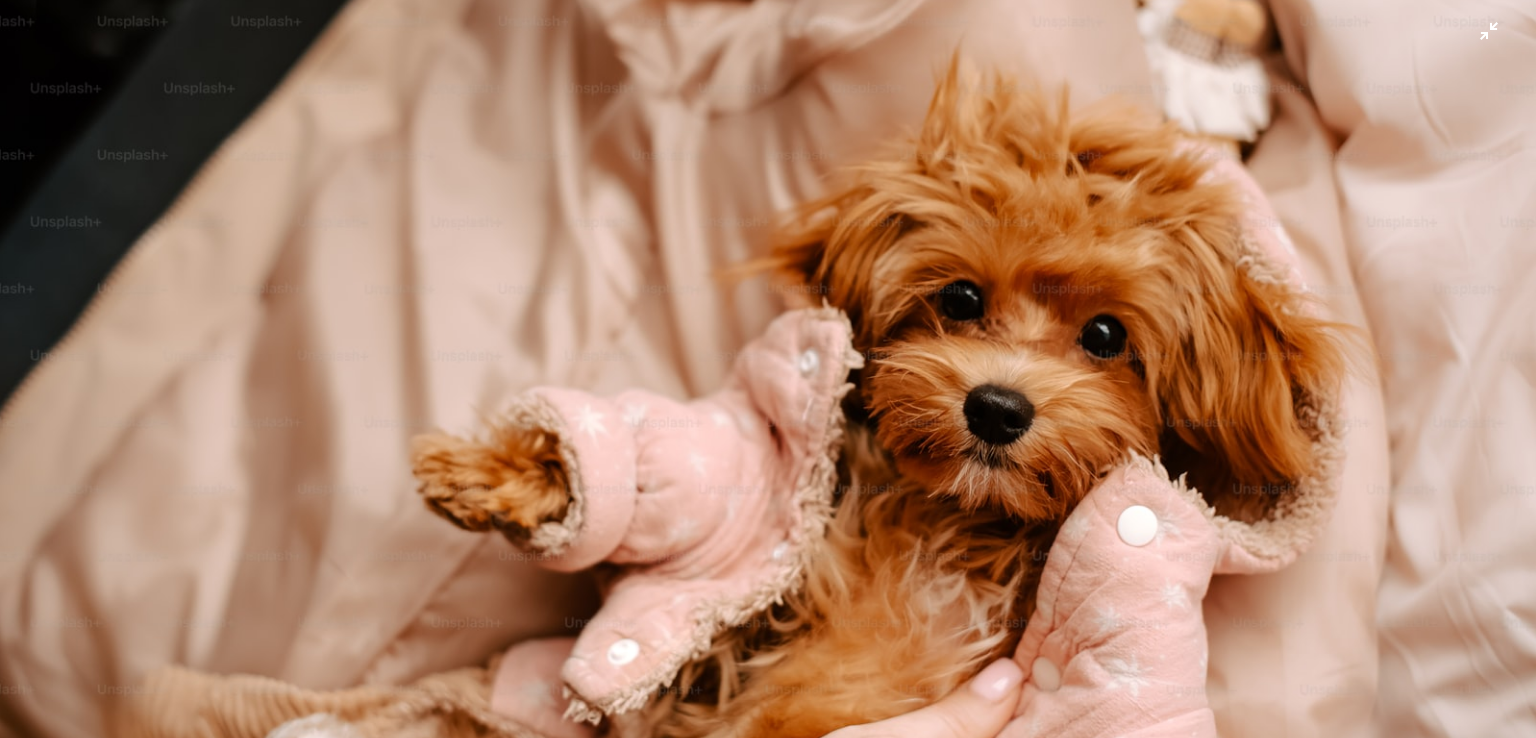 click at bounding box center [768, 377] 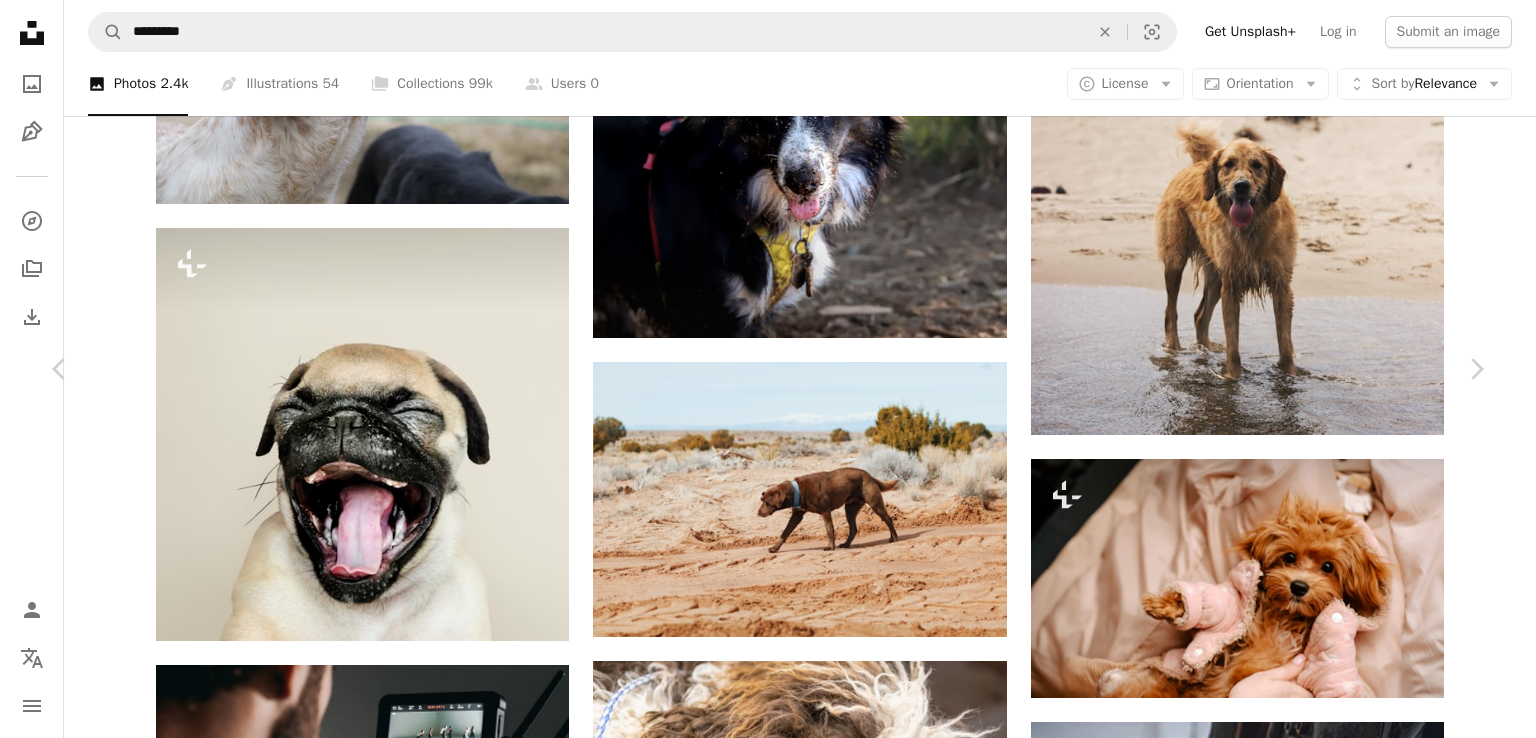 click on "A plus sign" 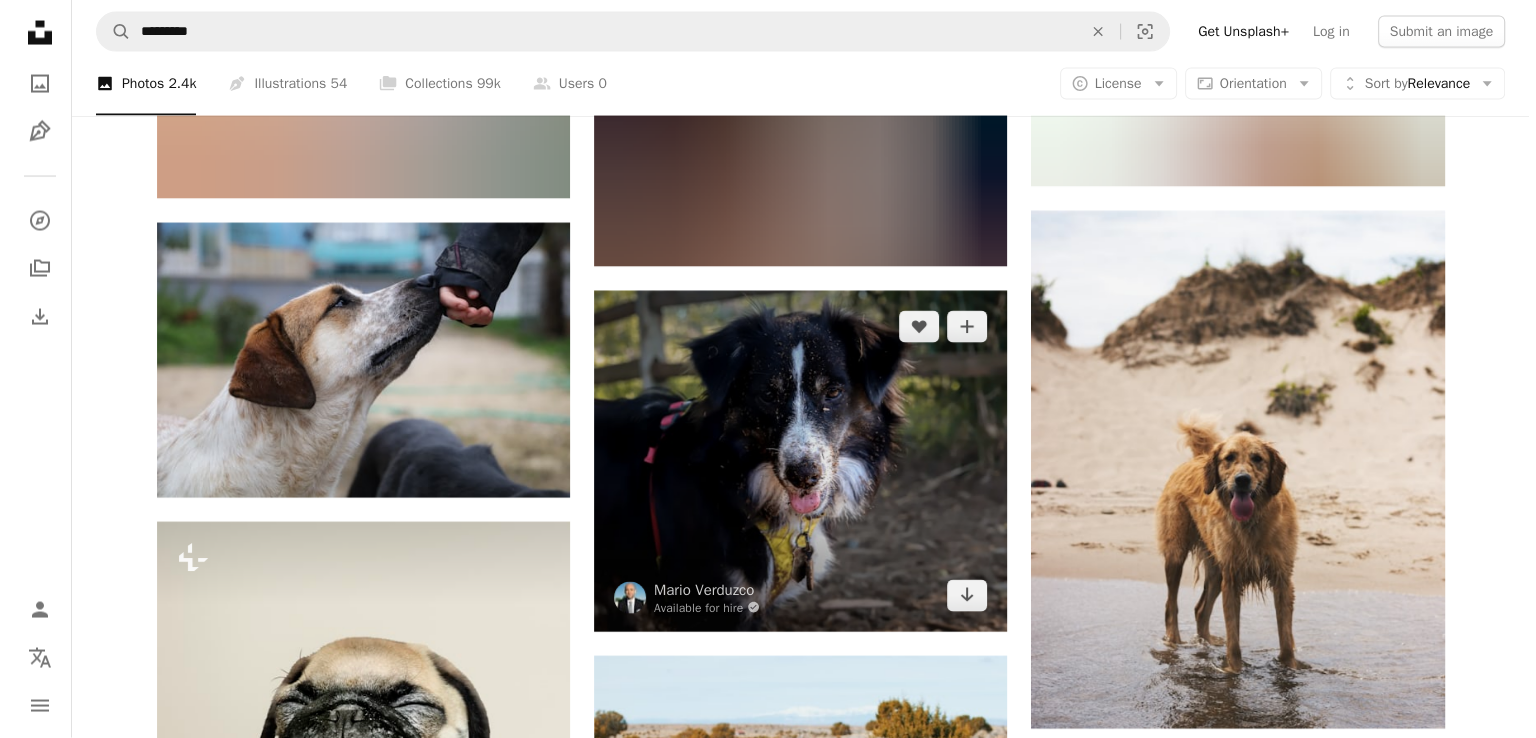 scroll, scrollTop: 4094, scrollLeft: 0, axis: vertical 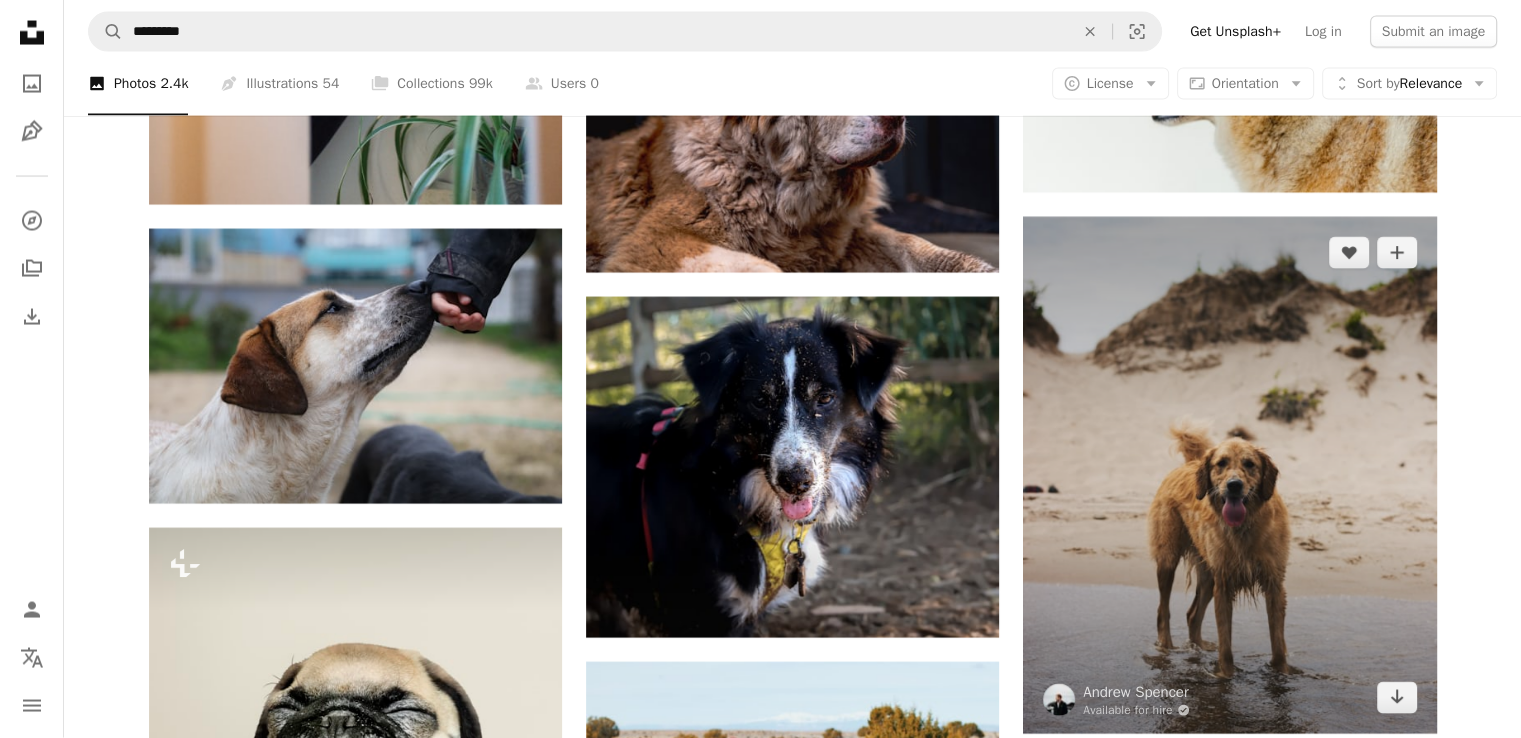 click at bounding box center [1229, 476] 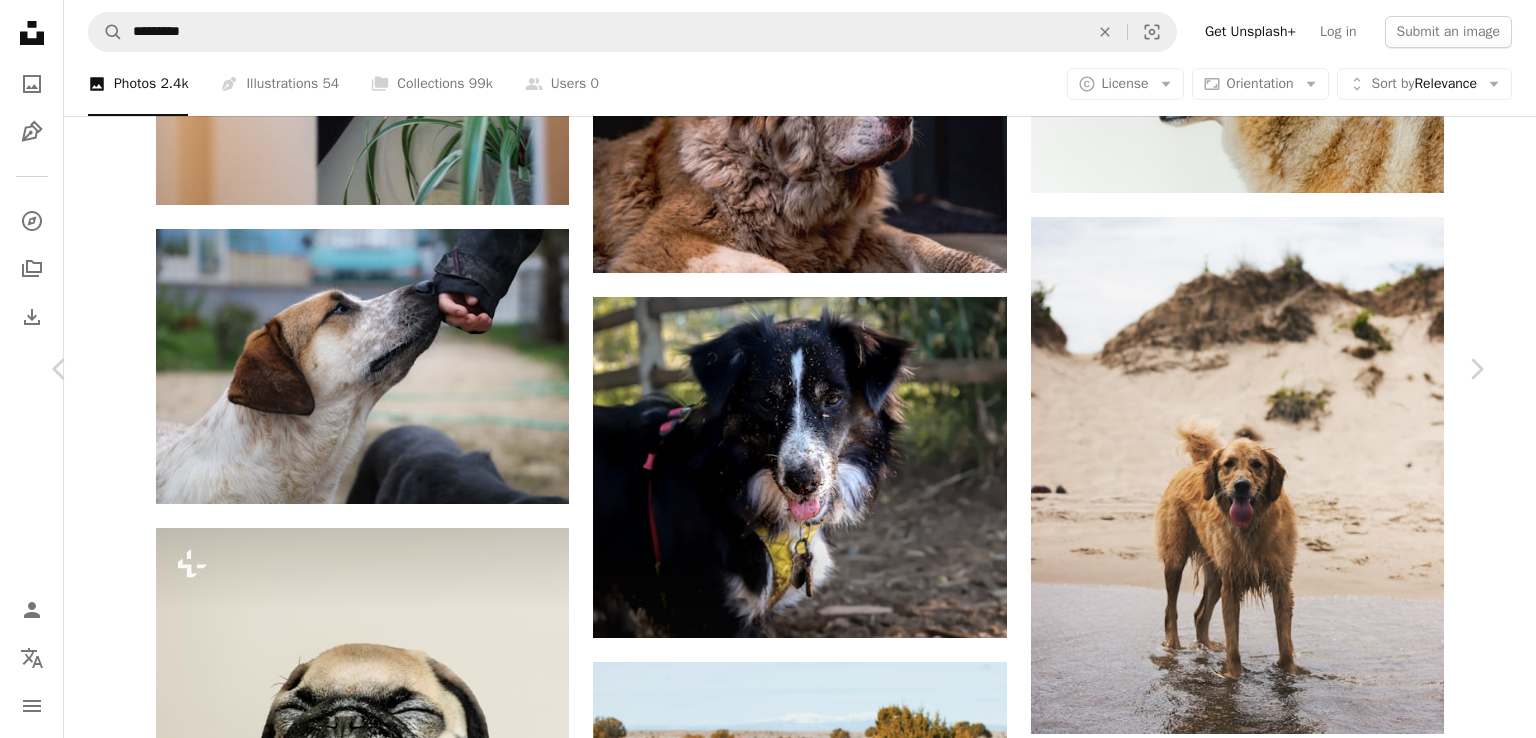 scroll, scrollTop: 4700, scrollLeft: 0, axis: vertical 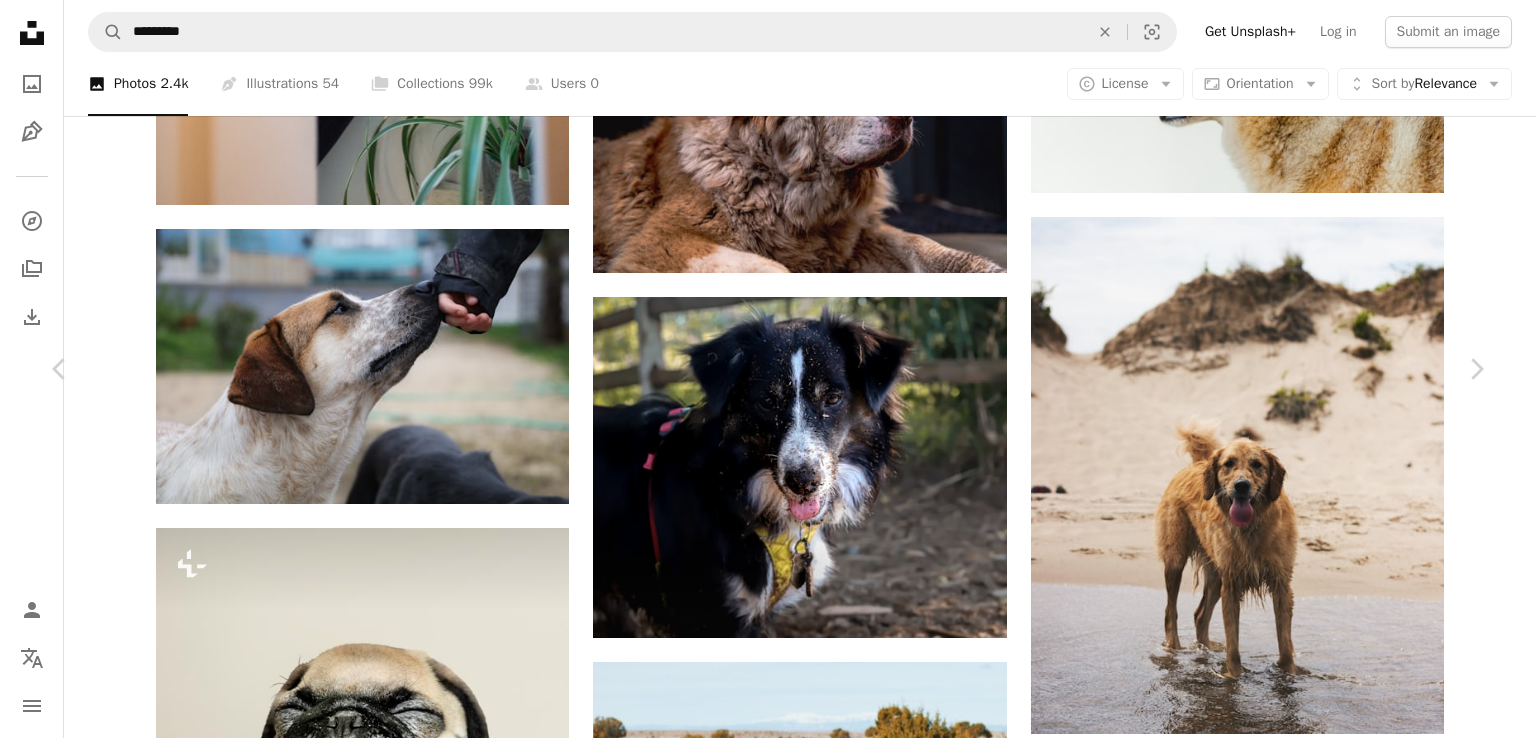 click at bounding box center [341, 34813] 